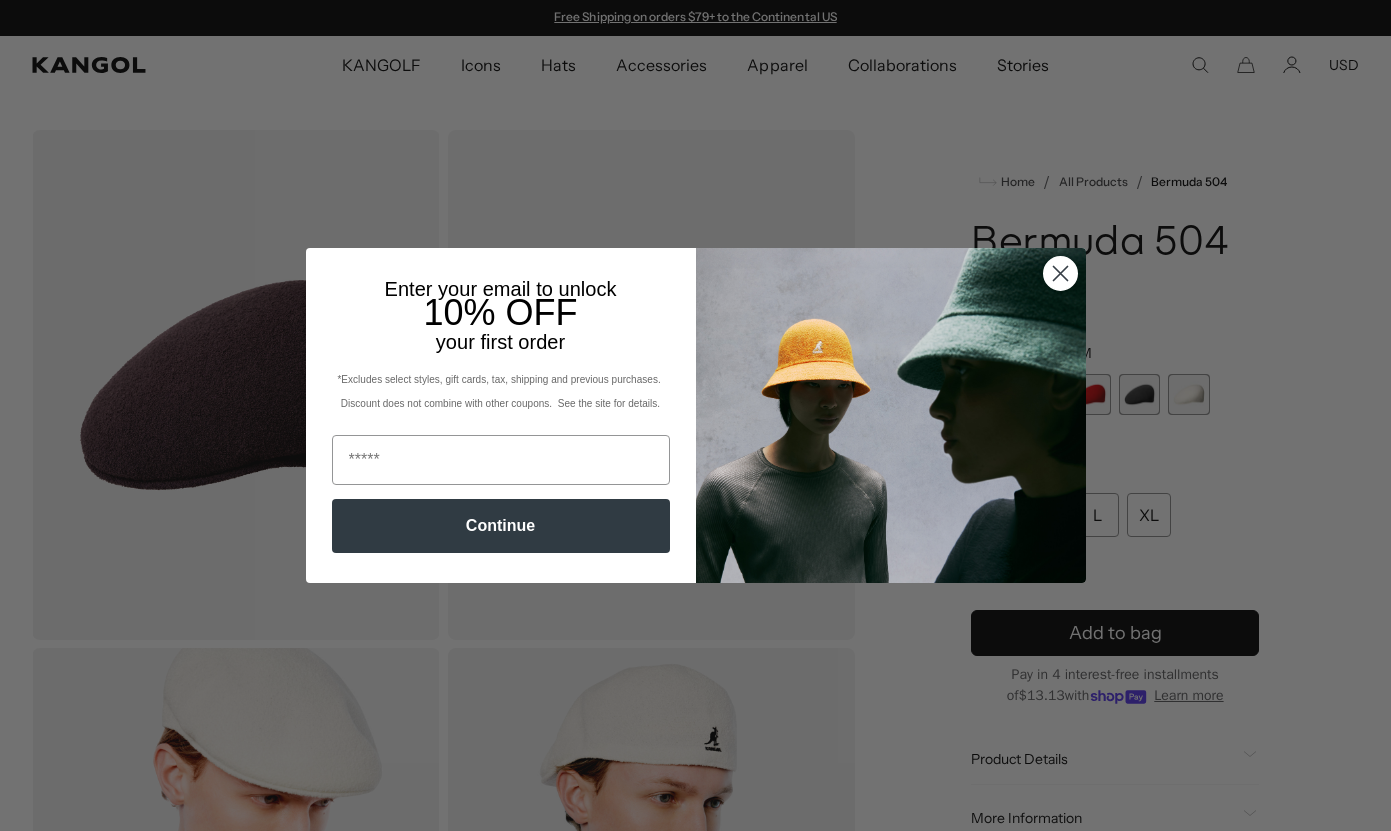 scroll, scrollTop: 0, scrollLeft: 0, axis: both 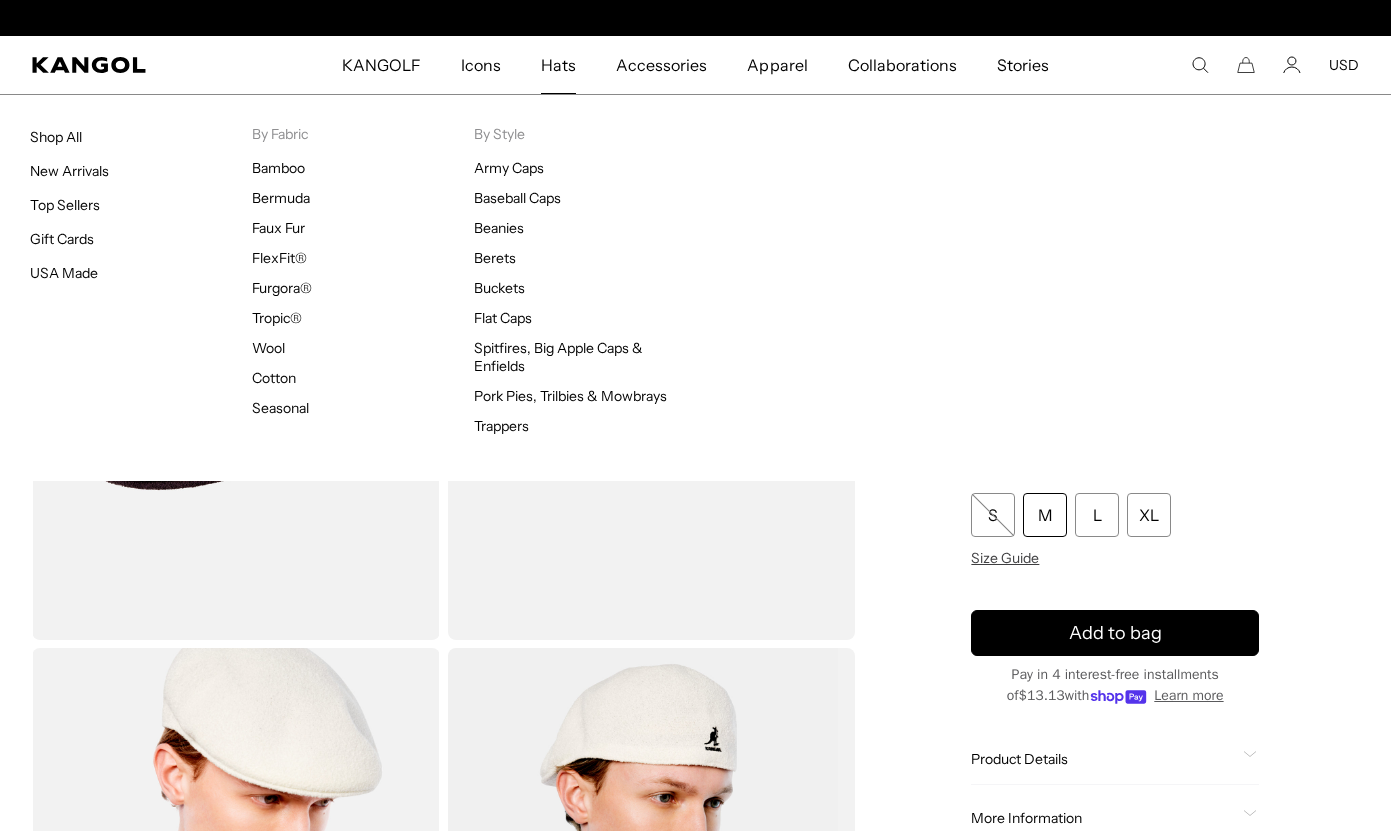 click on "Hats" at bounding box center [558, 65] 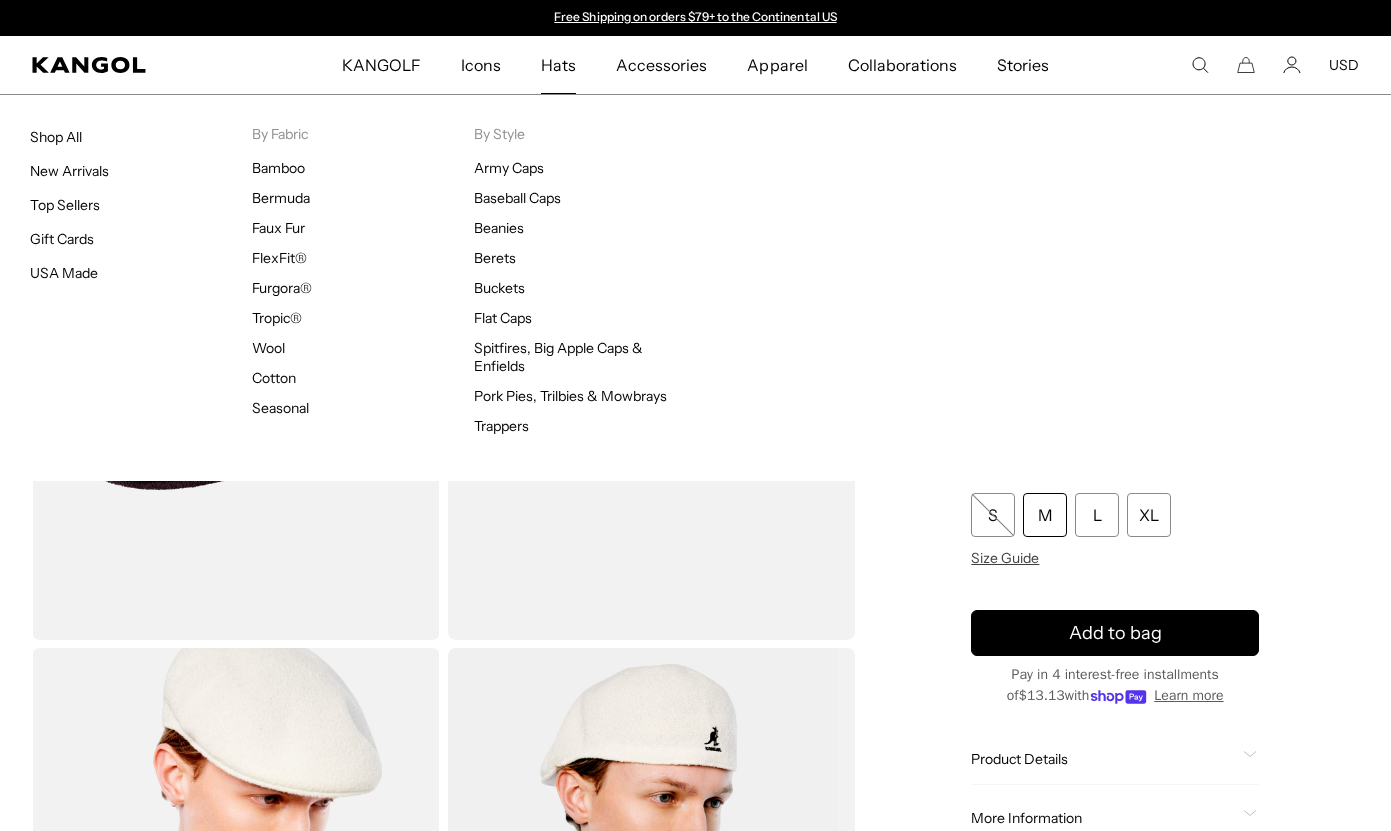 scroll, scrollTop: 0, scrollLeft: 412, axis: horizontal 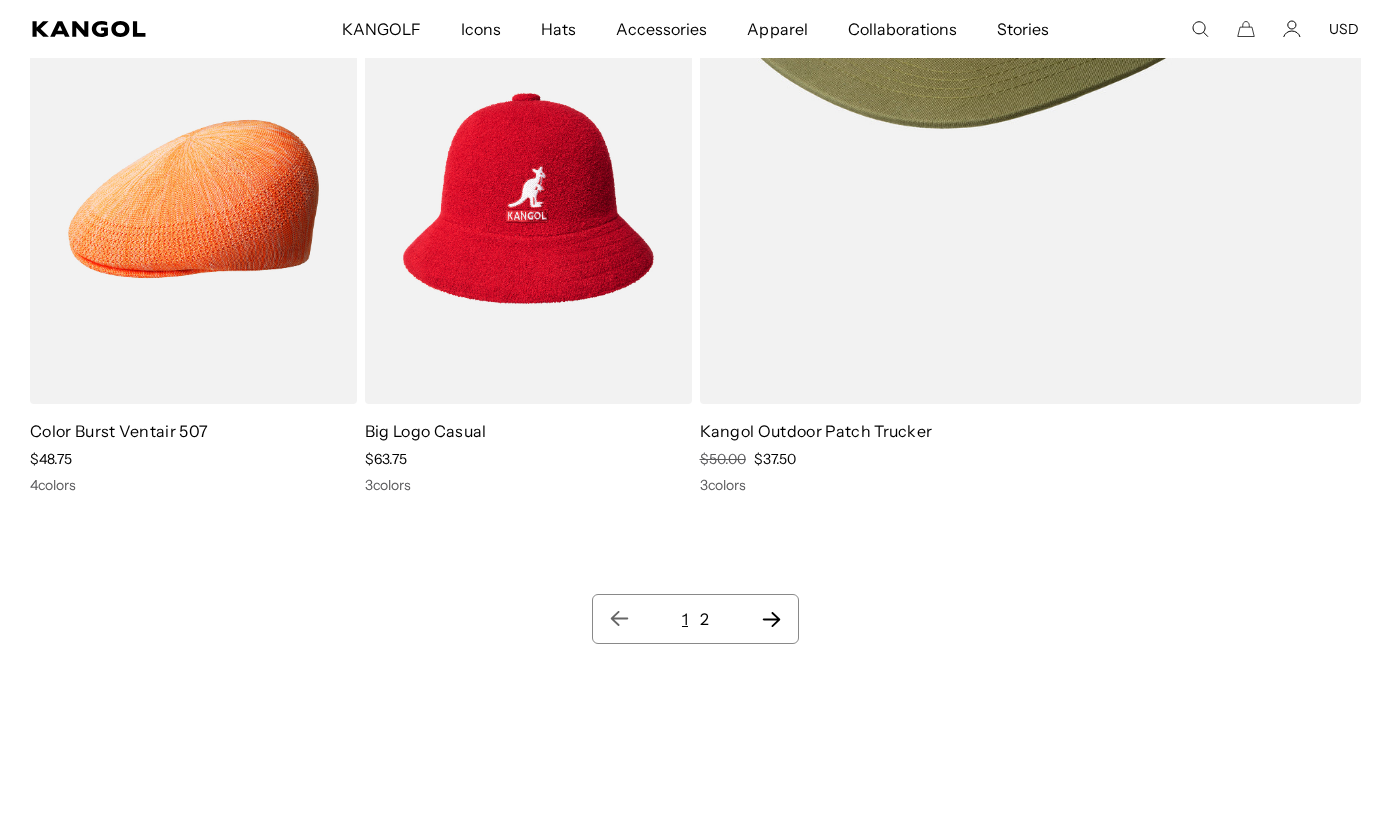 click on "2" at bounding box center [704, 619] 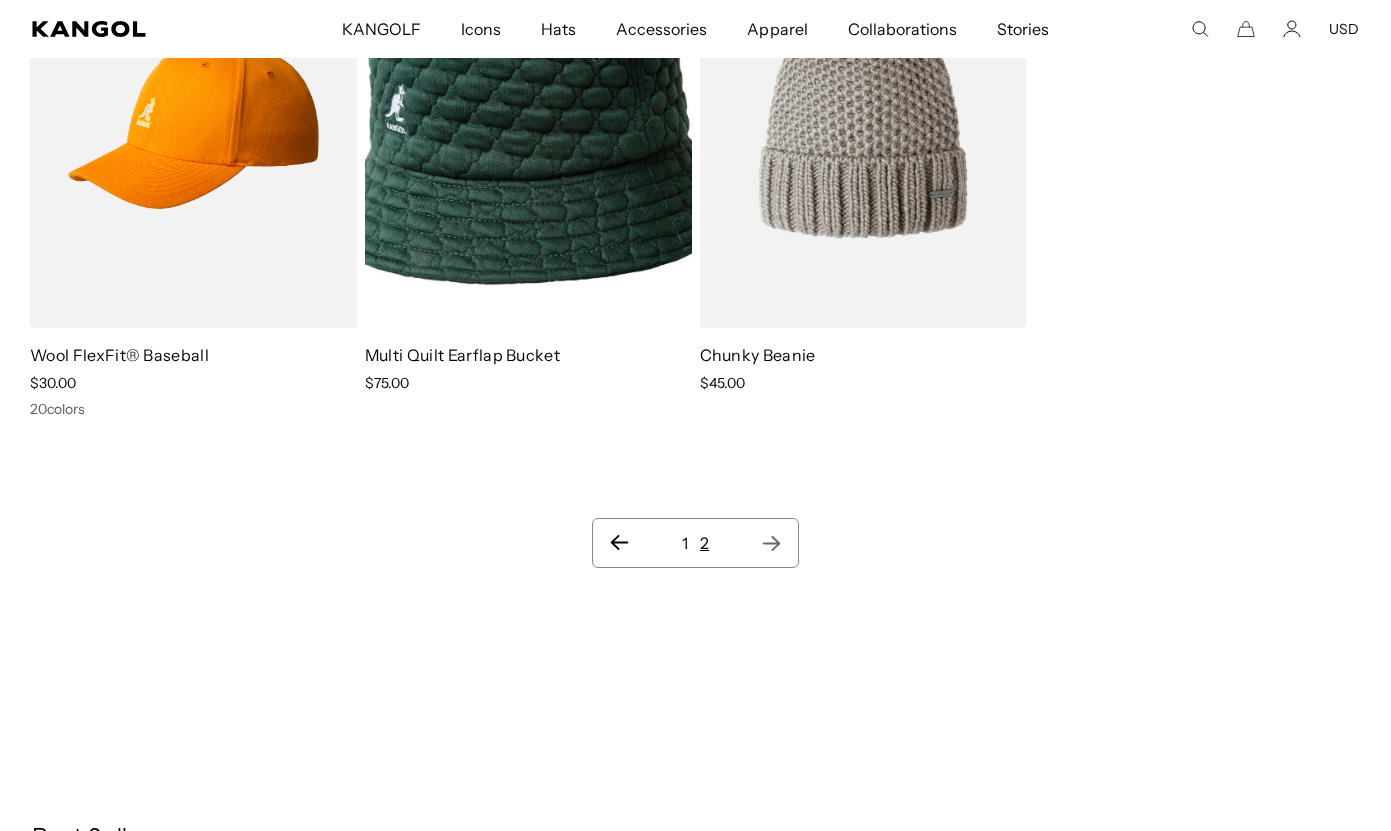 click on "1 2" at bounding box center [695, 543] 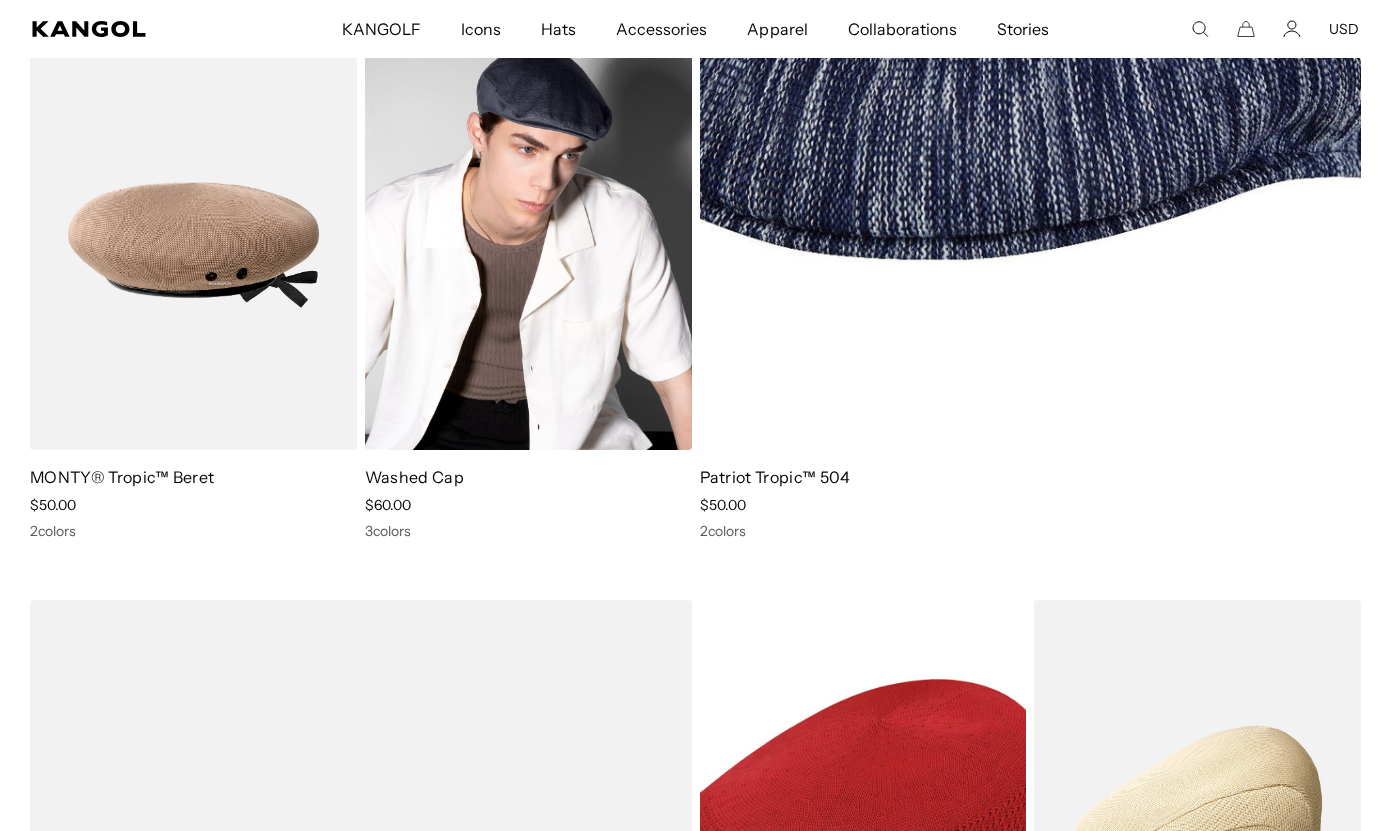 click at bounding box center (528, 245) 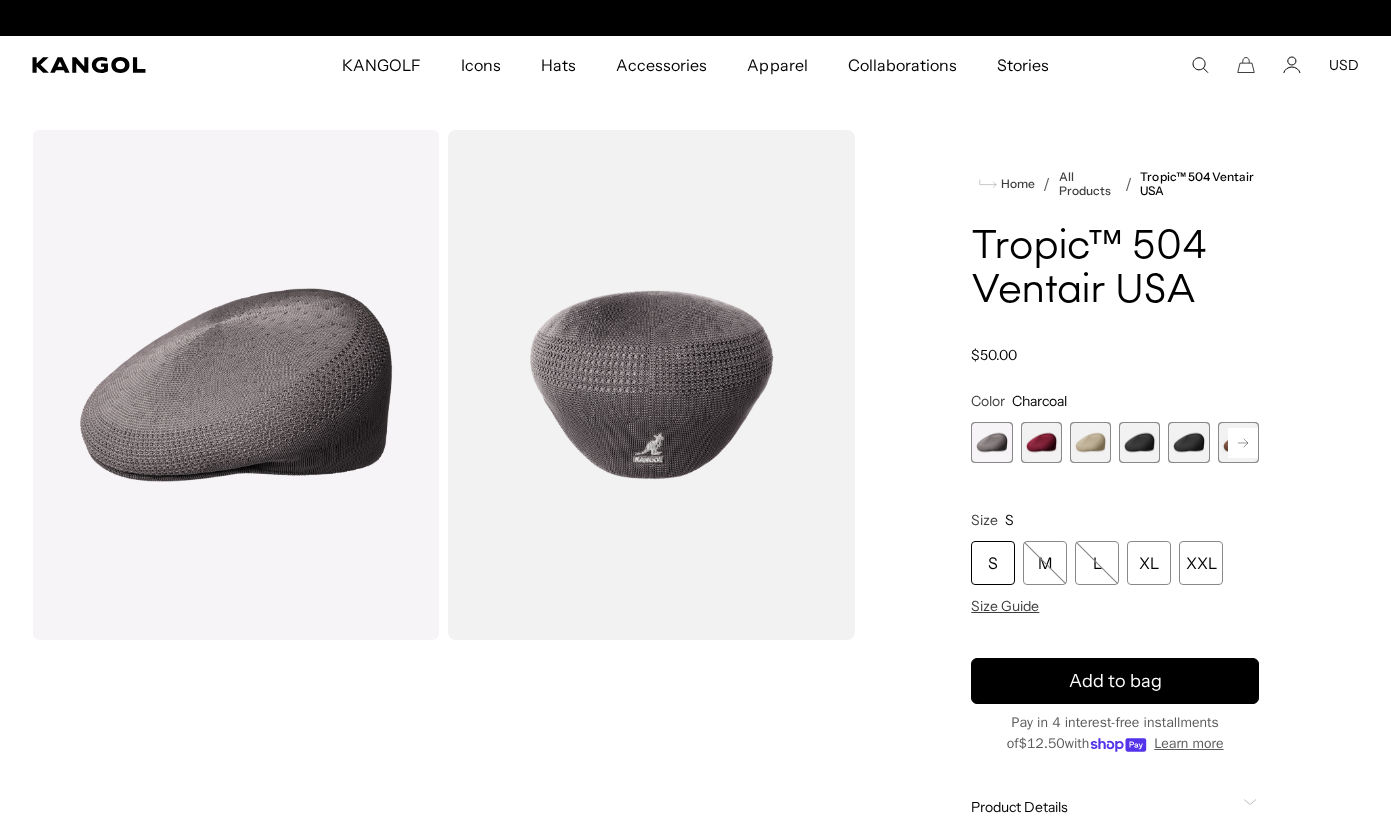 scroll, scrollTop: 0, scrollLeft: 0, axis: both 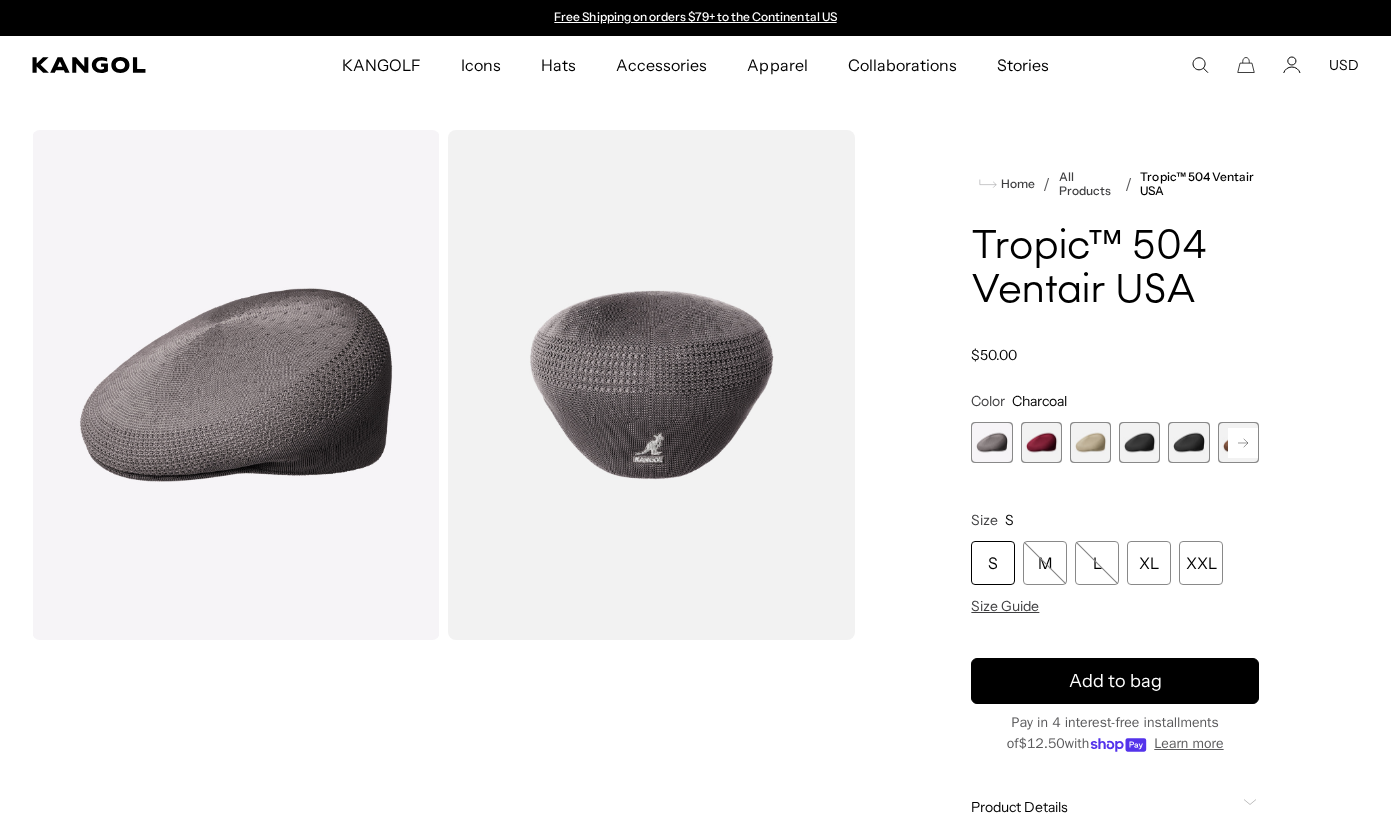 click at bounding box center (1139, 442) 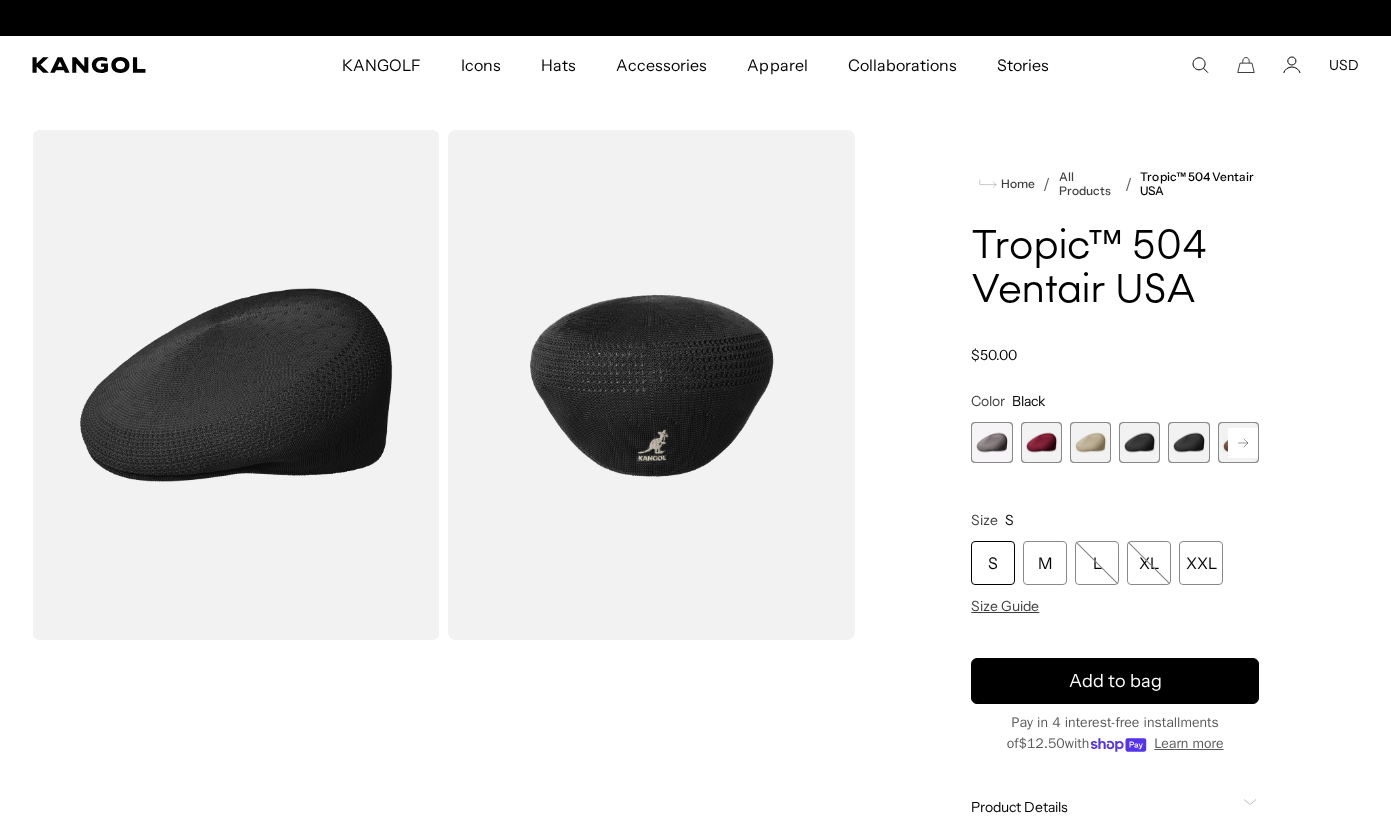 scroll, scrollTop: 0, scrollLeft: 412, axis: horizontal 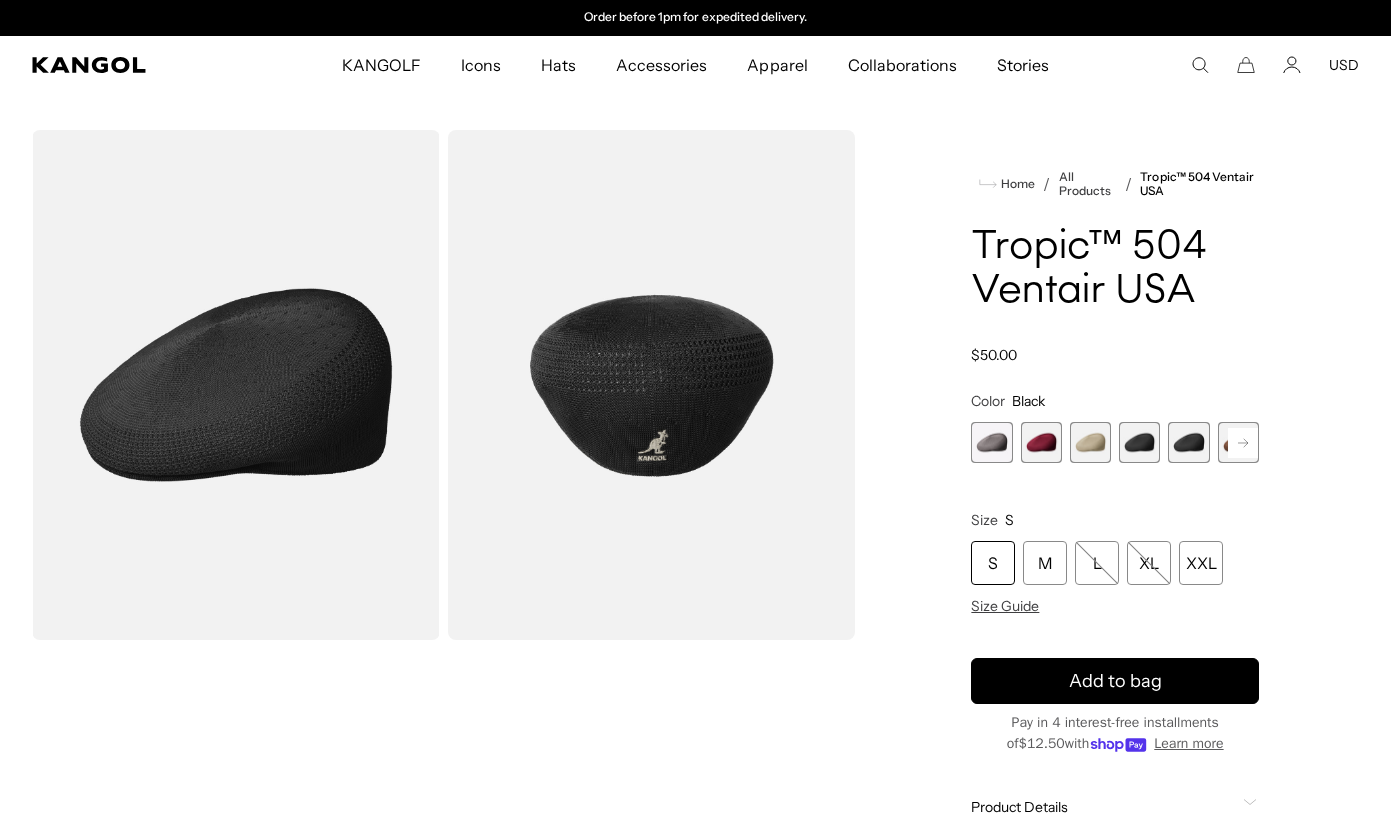 click at bounding box center [1188, 442] 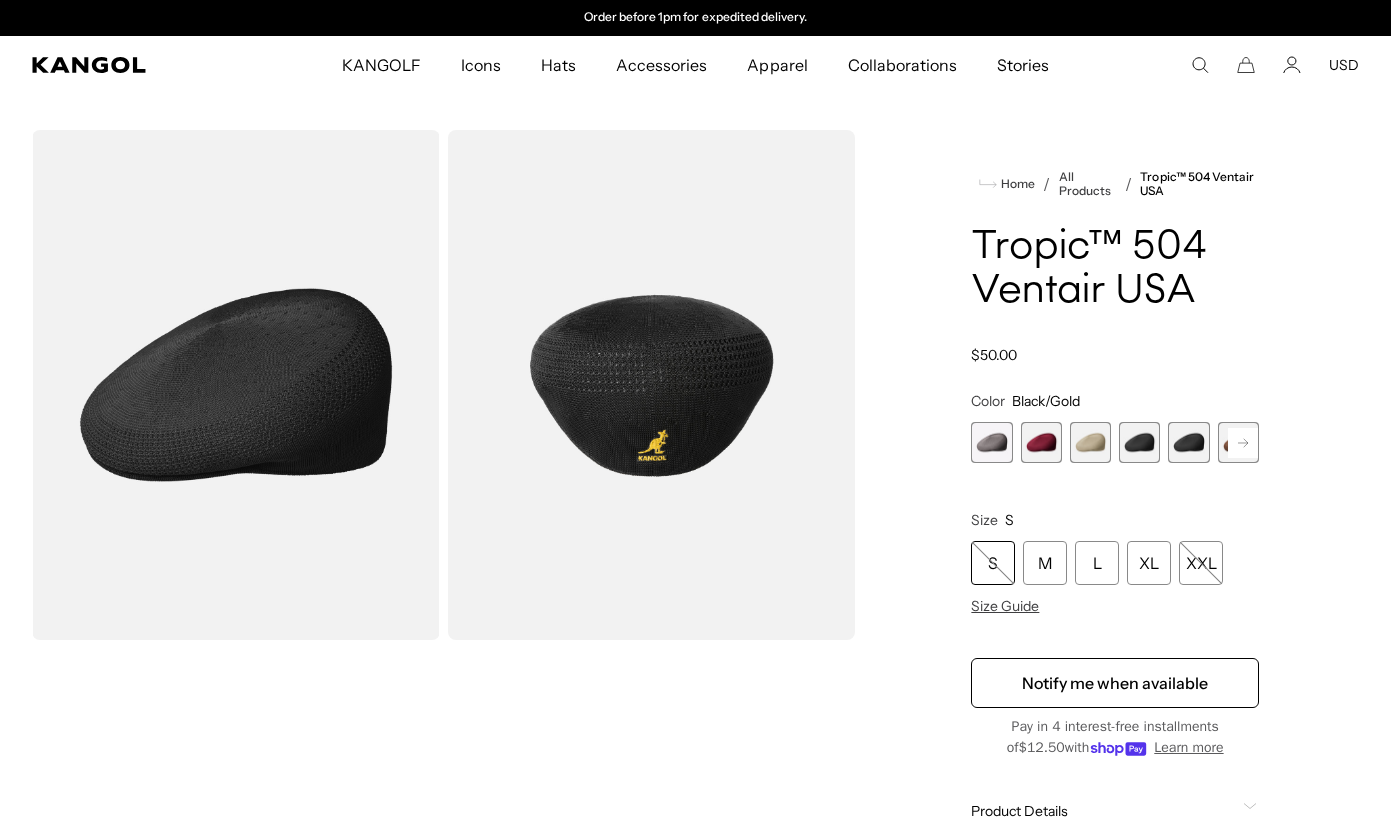 click at bounding box center [1139, 442] 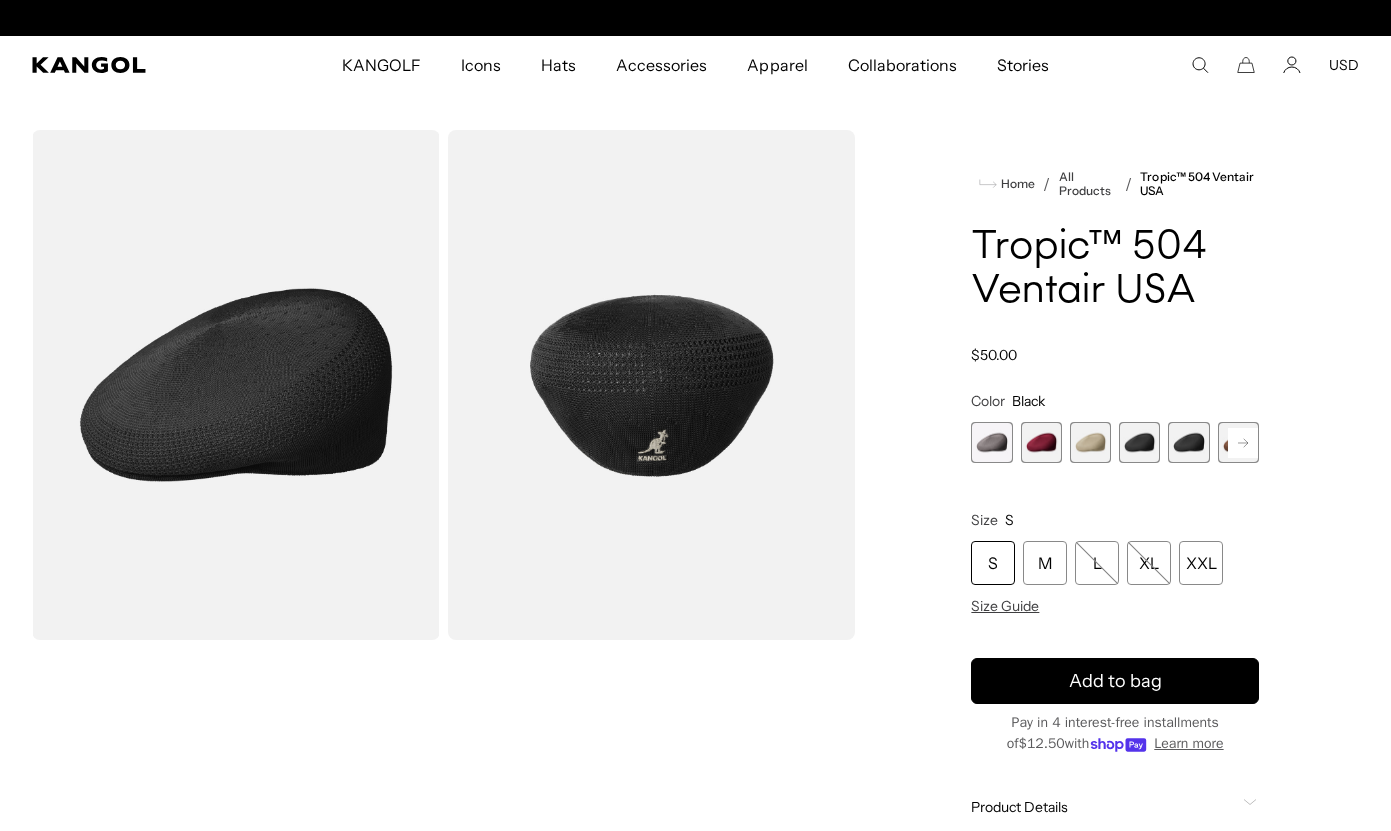 scroll, scrollTop: 0, scrollLeft: 0, axis: both 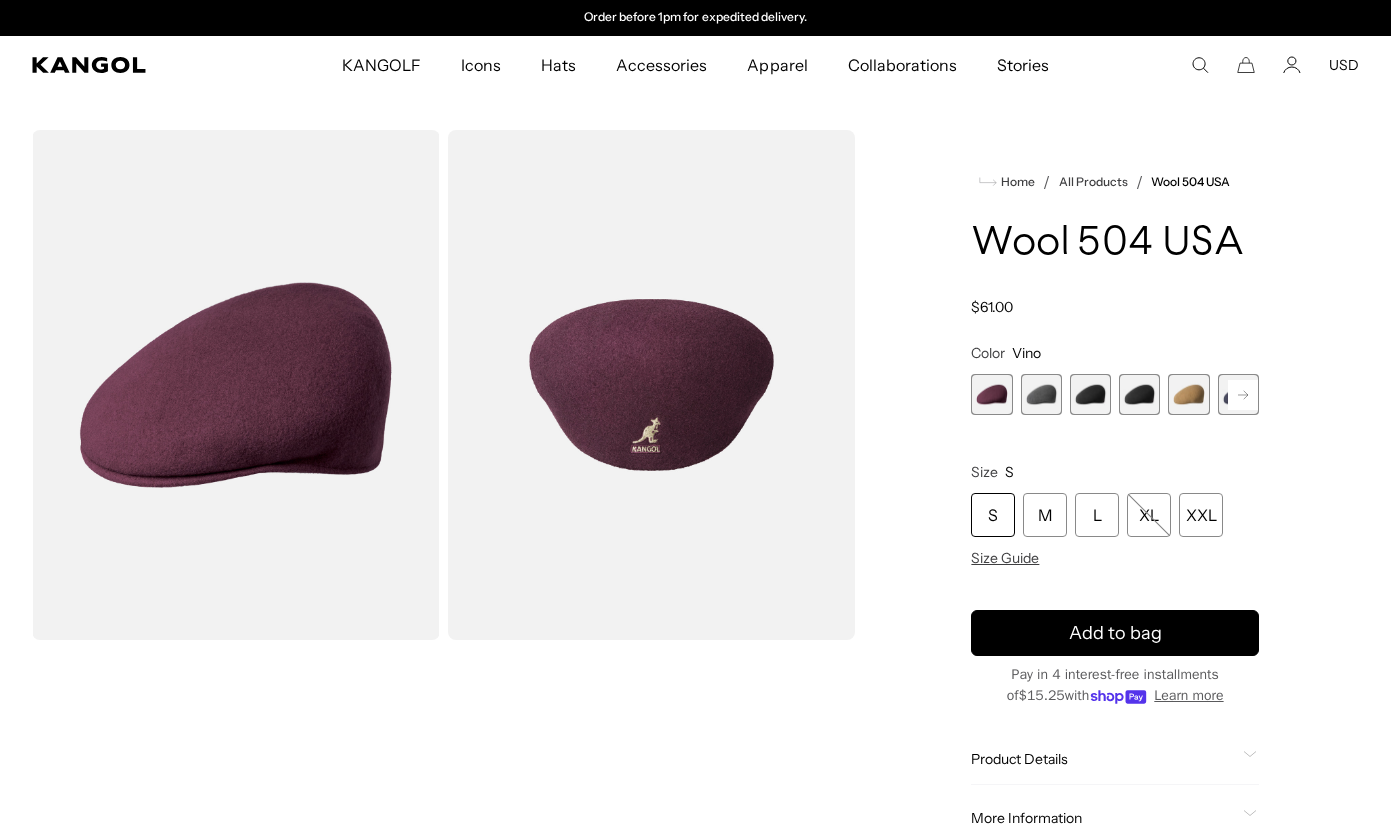 click at bounding box center (1090, 394) 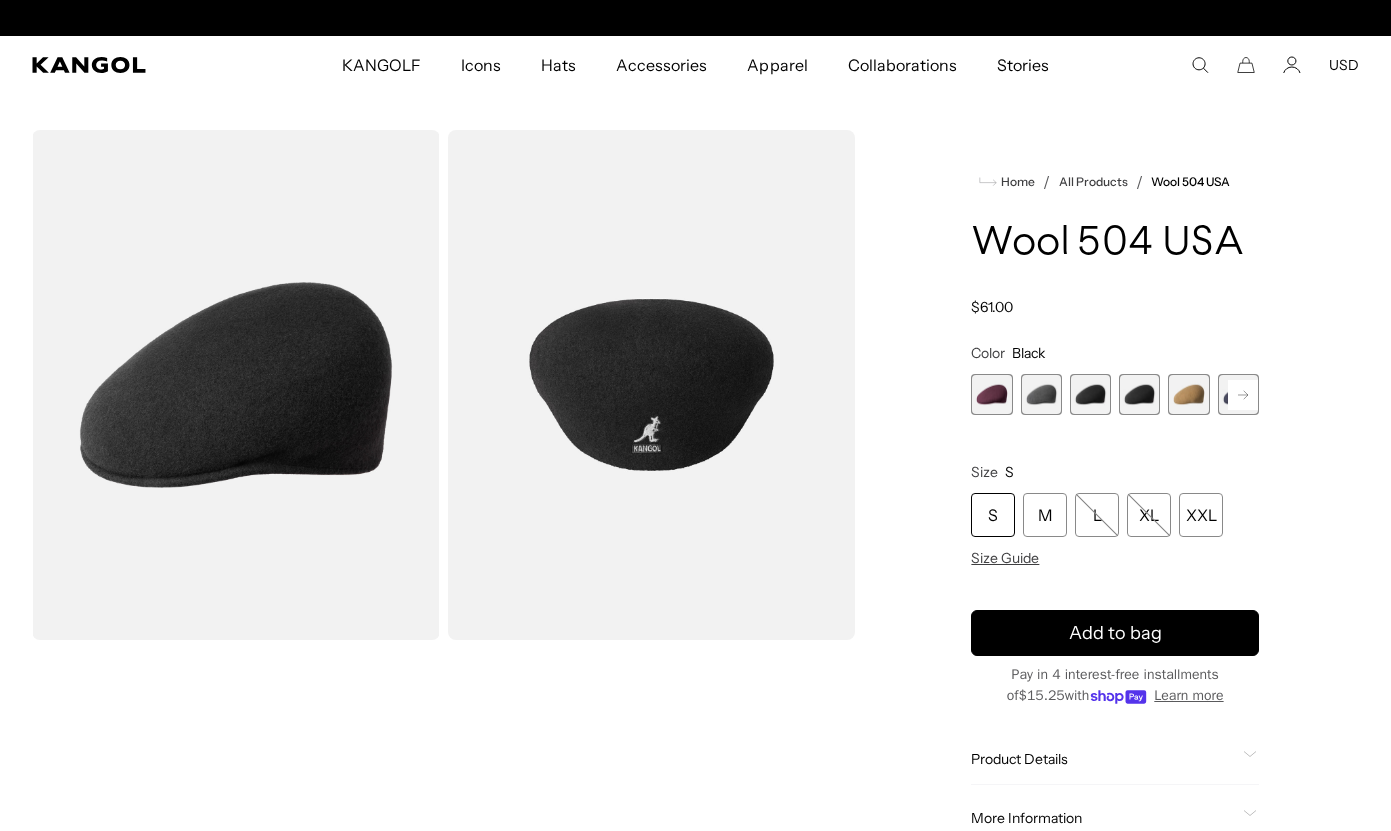 scroll, scrollTop: 0, scrollLeft: 0, axis: both 